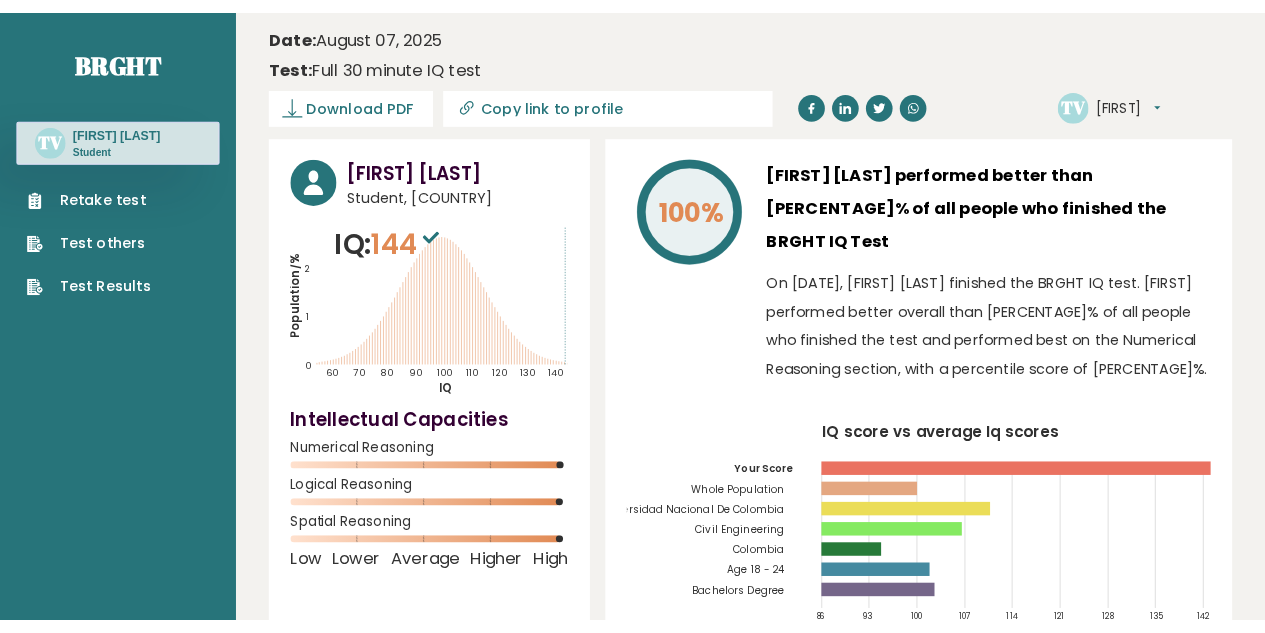 scroll, scrollTop: 0, scrollLeft: 0, axis: both 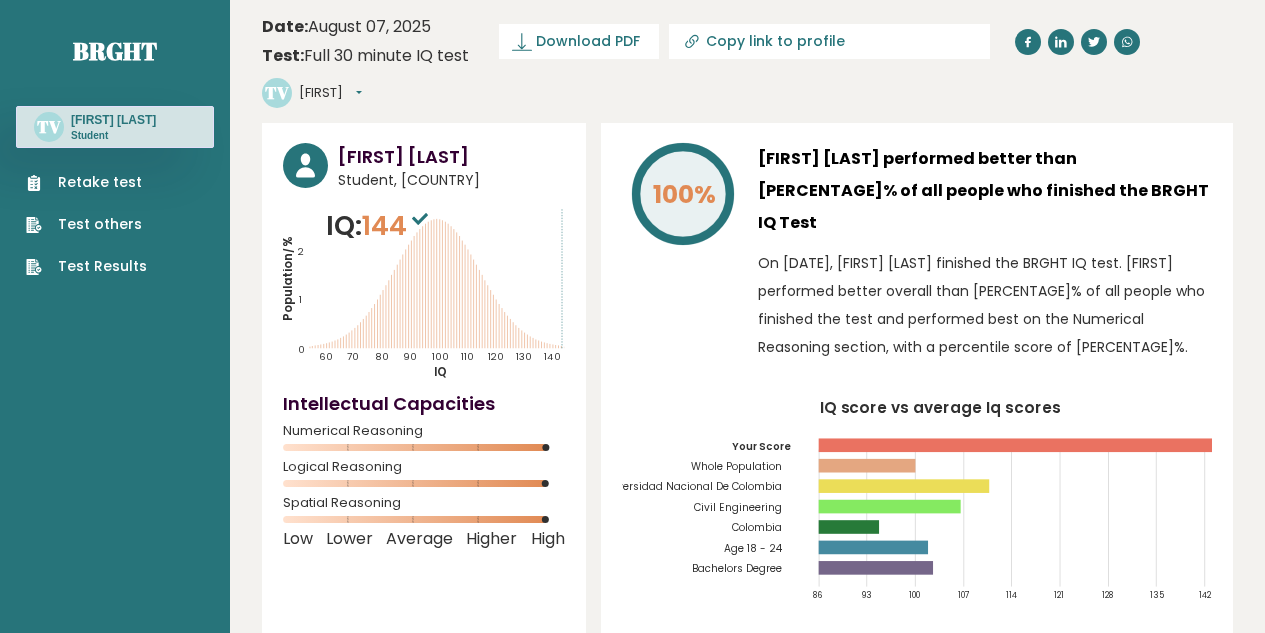 click on "Retake test" at bounding box center (86, 182) 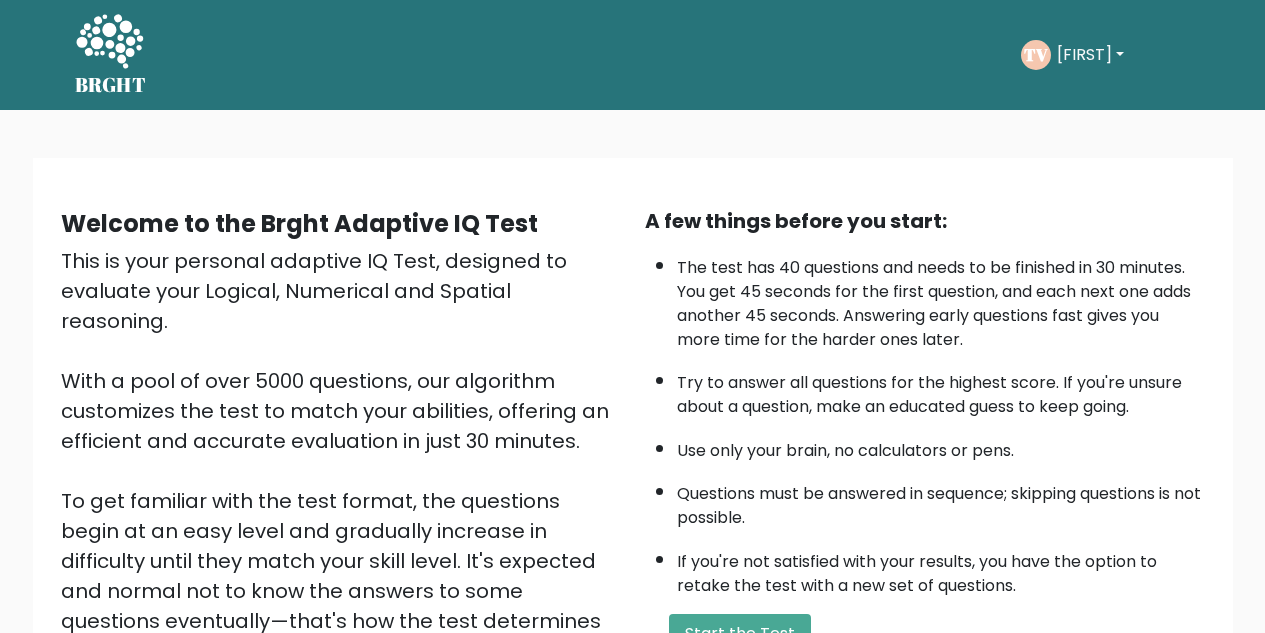 scroll, scrollTop: 283, scrollLeft: 0, axis: vertical 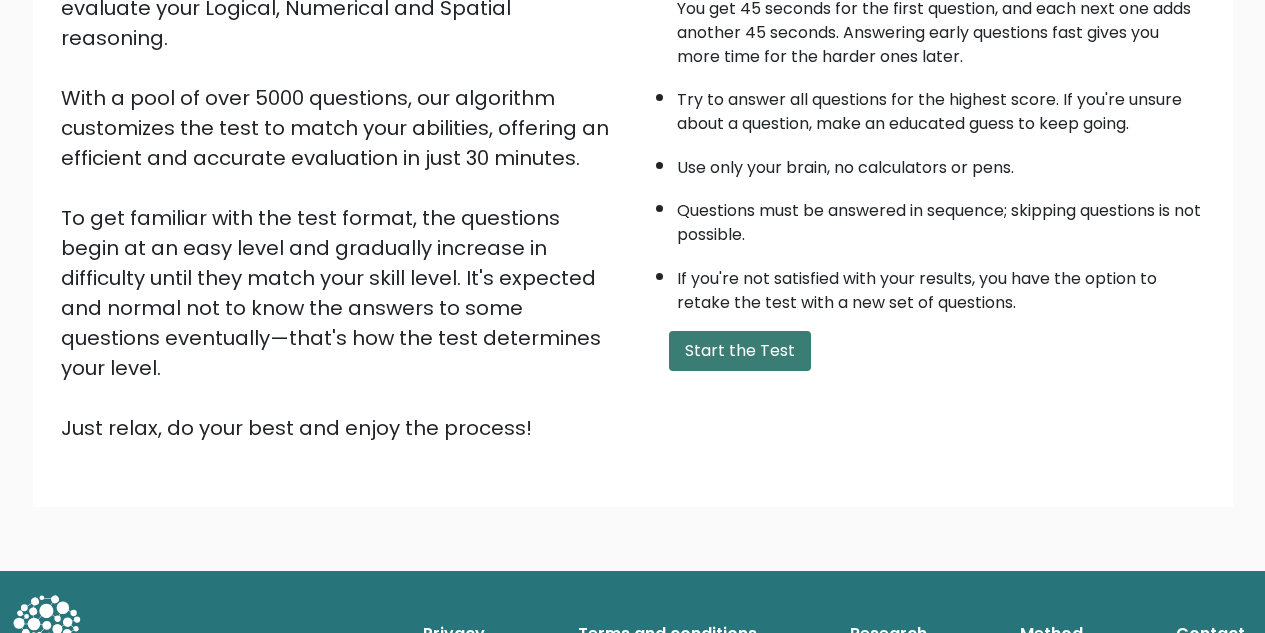 click on "Start the Test" at bounding box center (740, 351) 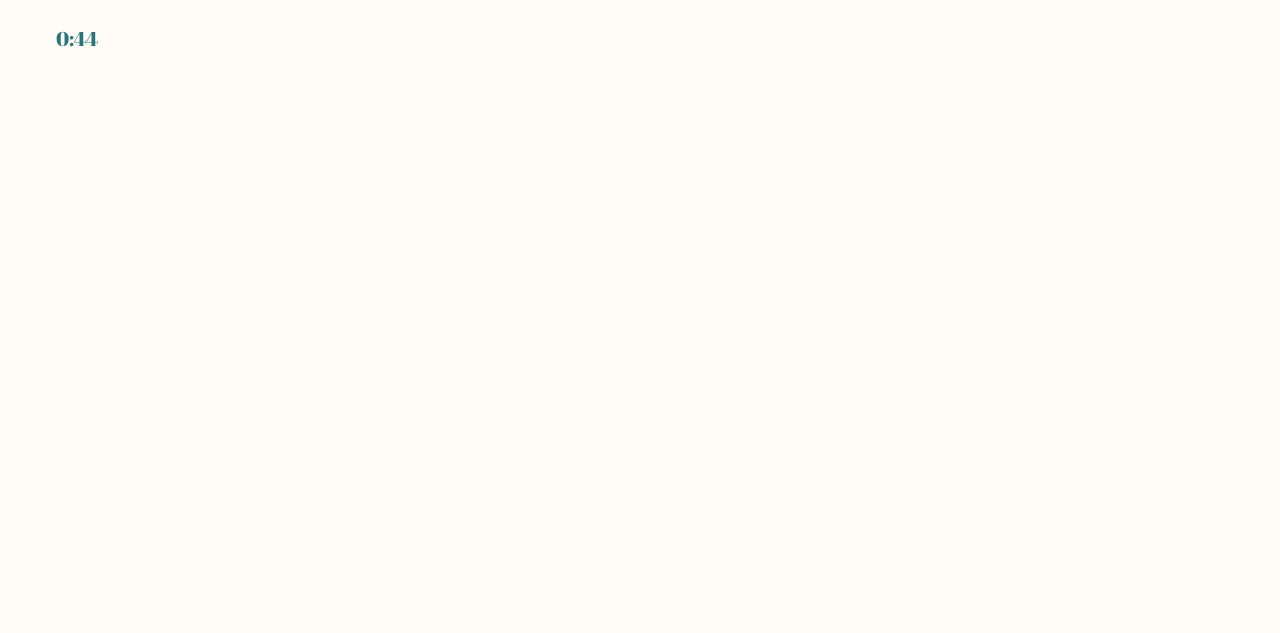 scroll, scrollTop: 0, scrollLeft: 0, axis: both 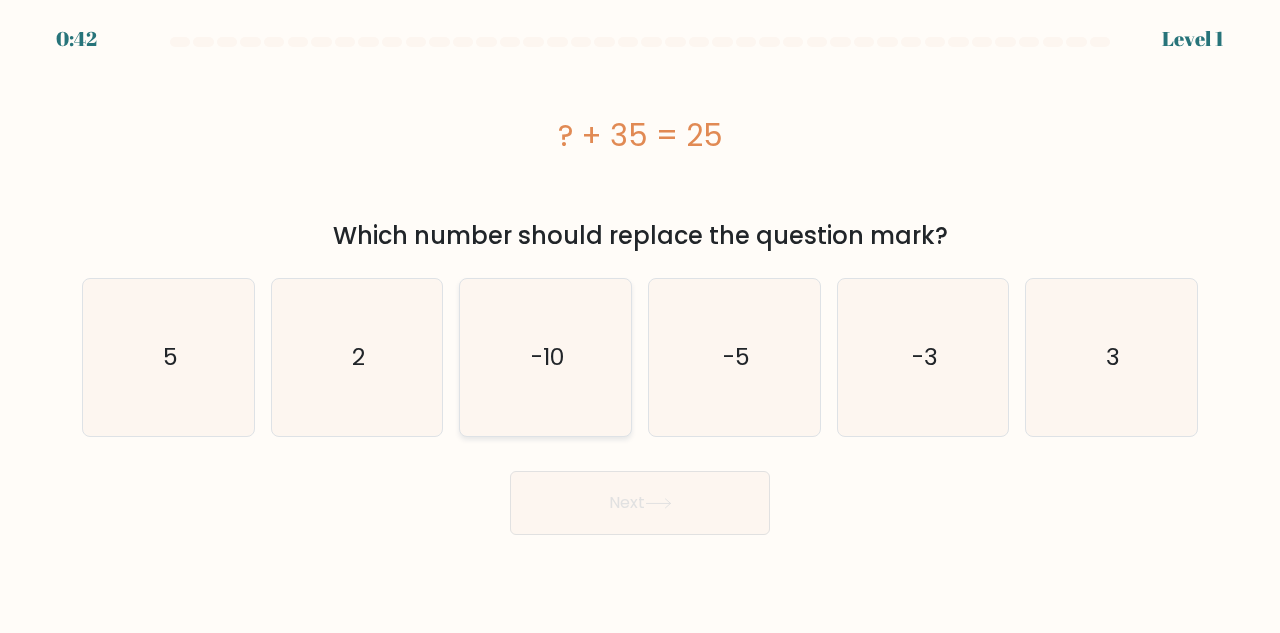 click on "-10" 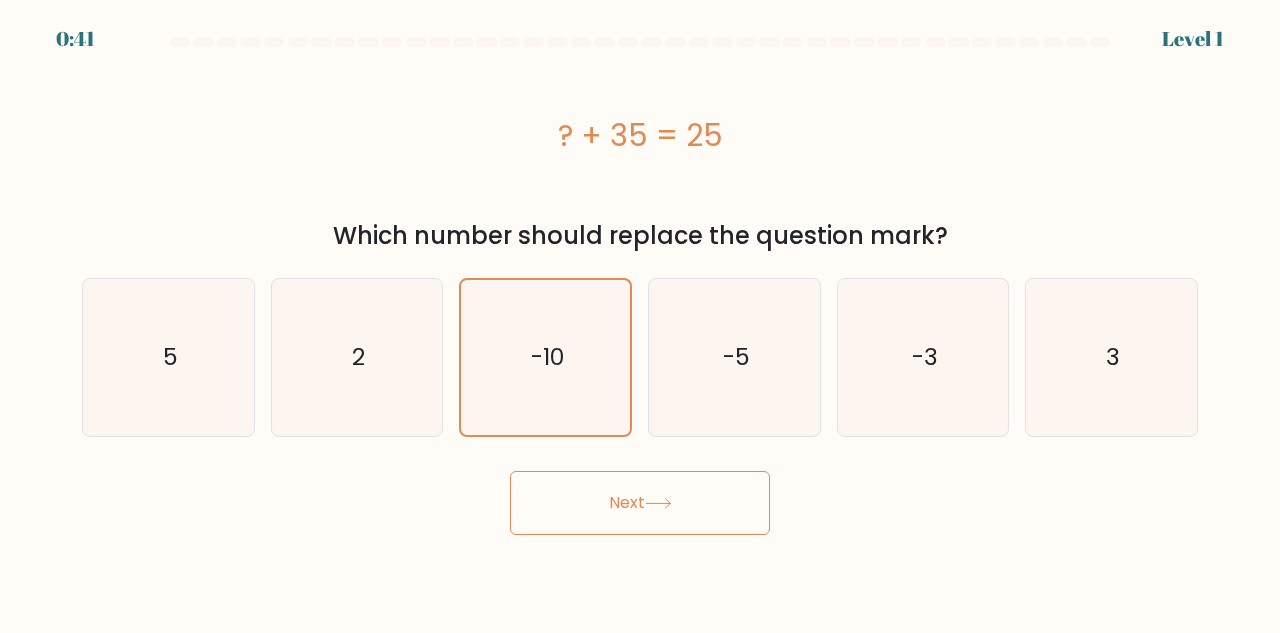 click on "Next" at bounding box center (640, 503) 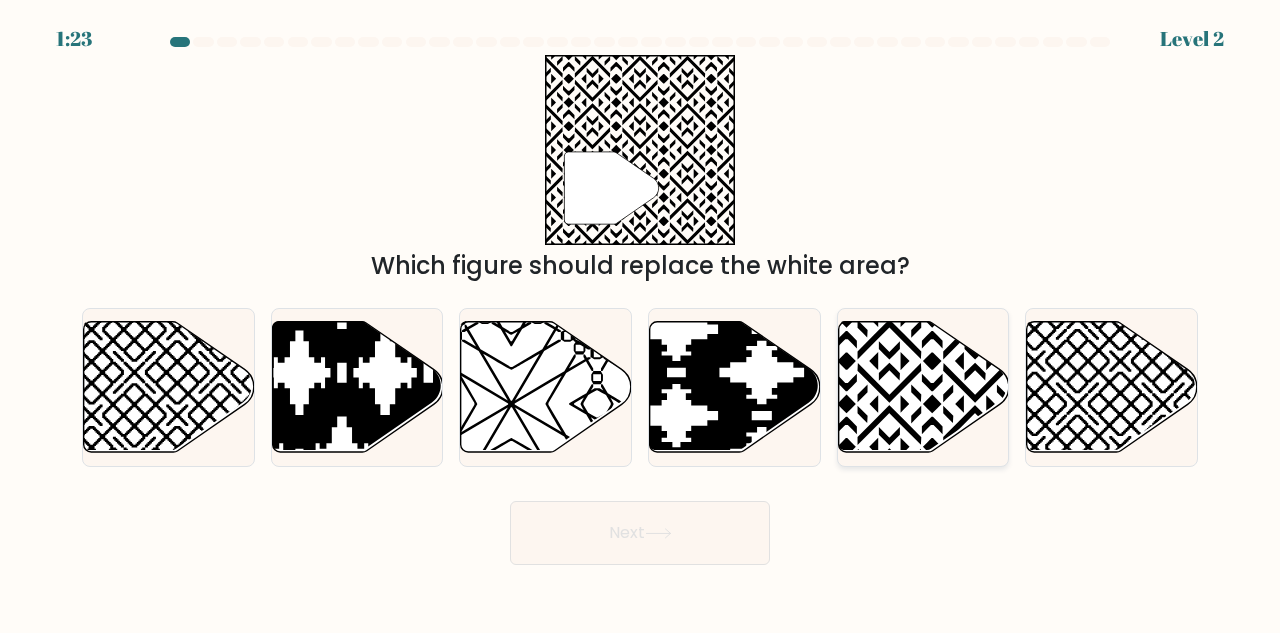 click 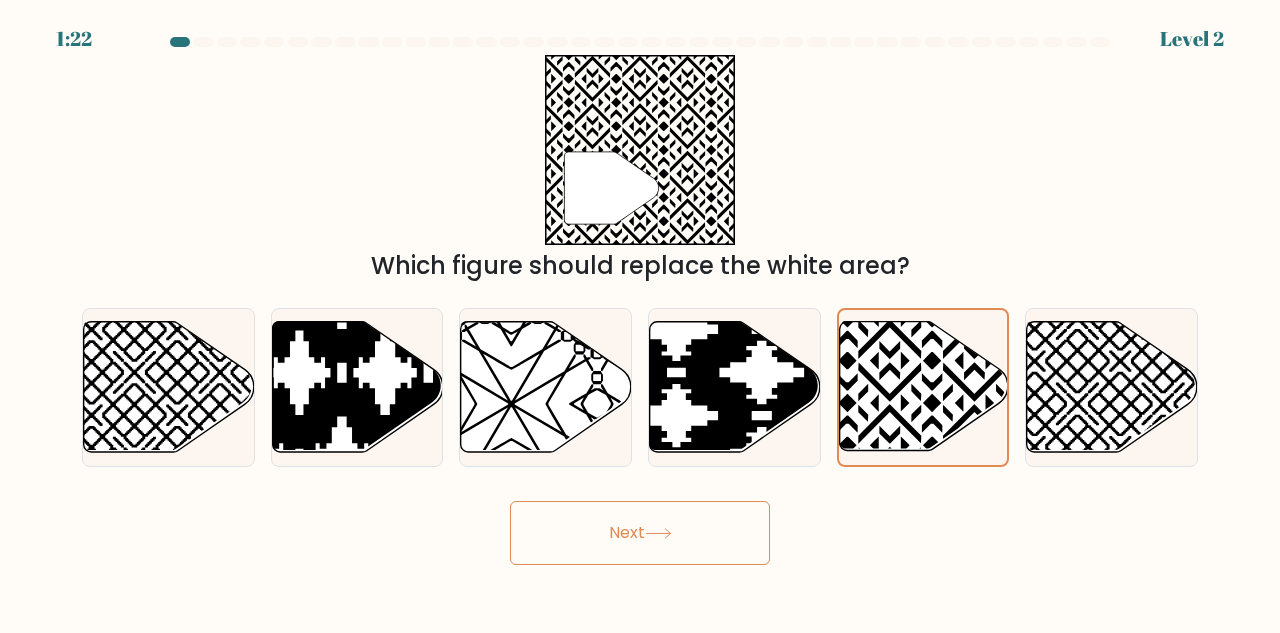 click on "Next" at bounding box center [640, 533] 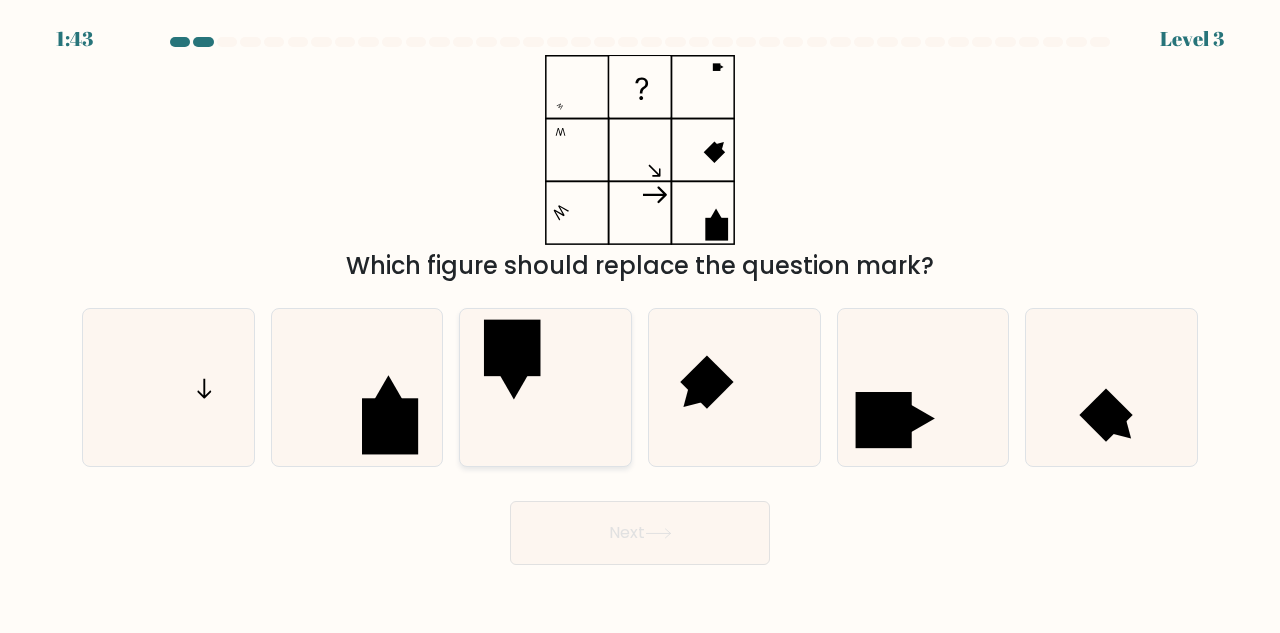 click 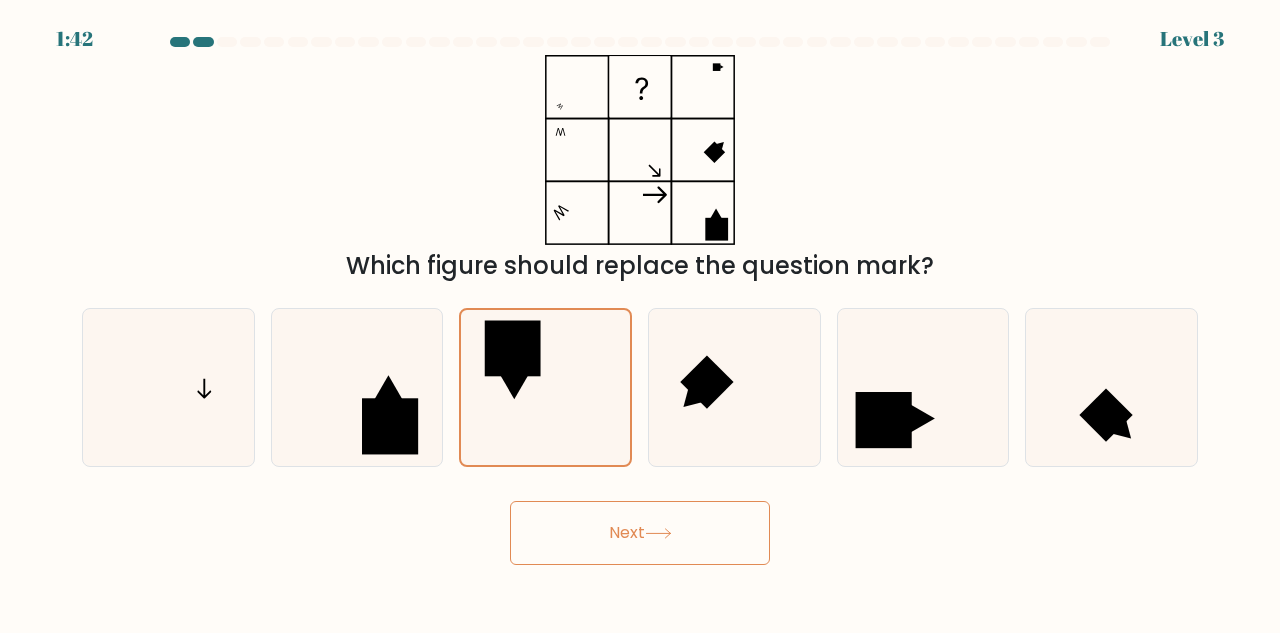 click on "Next" at bounding box center [640, 533] 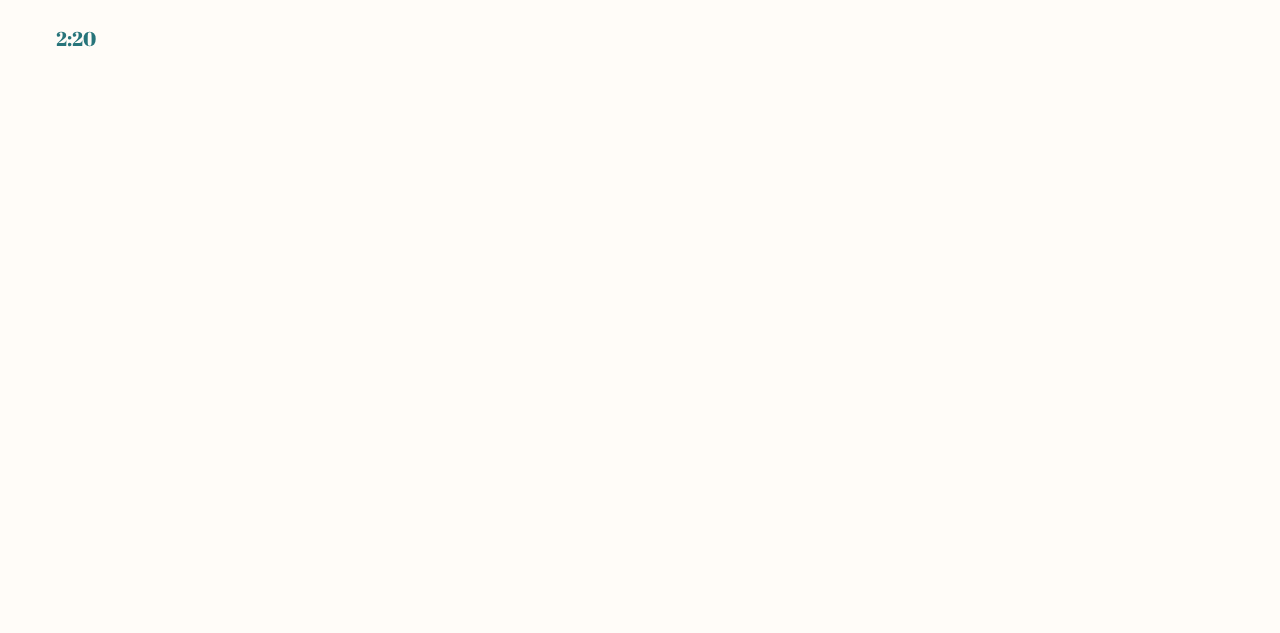 scroll, scrollTop: 0, scrollLeft: 0, axis: both 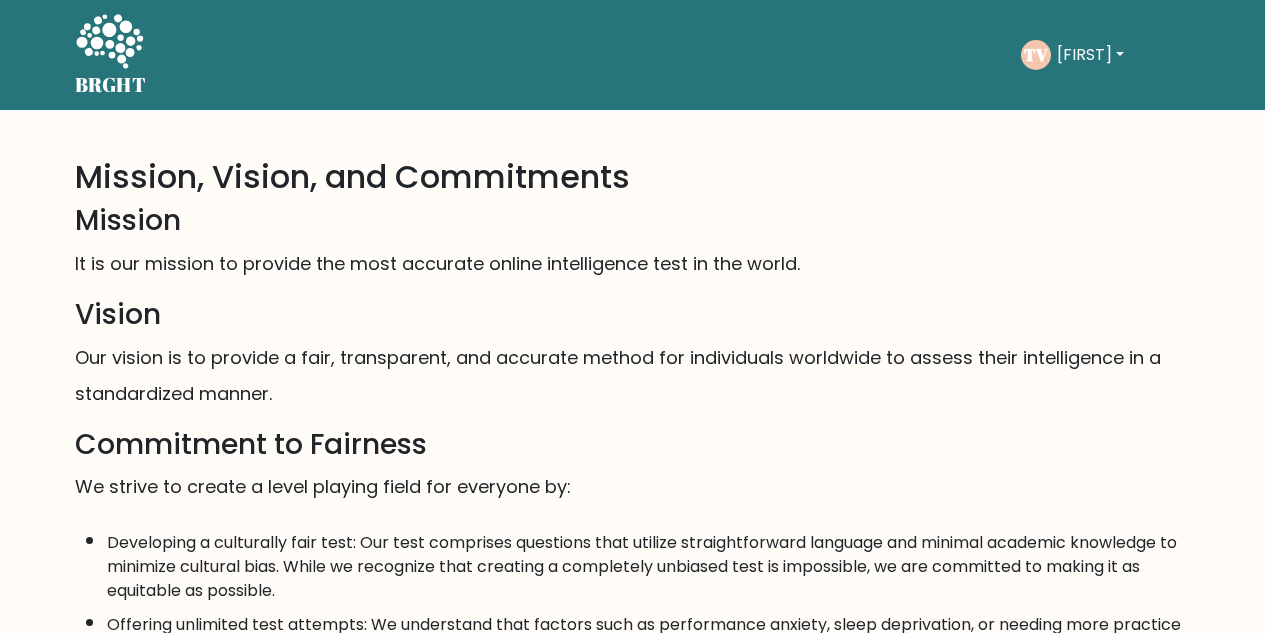 click 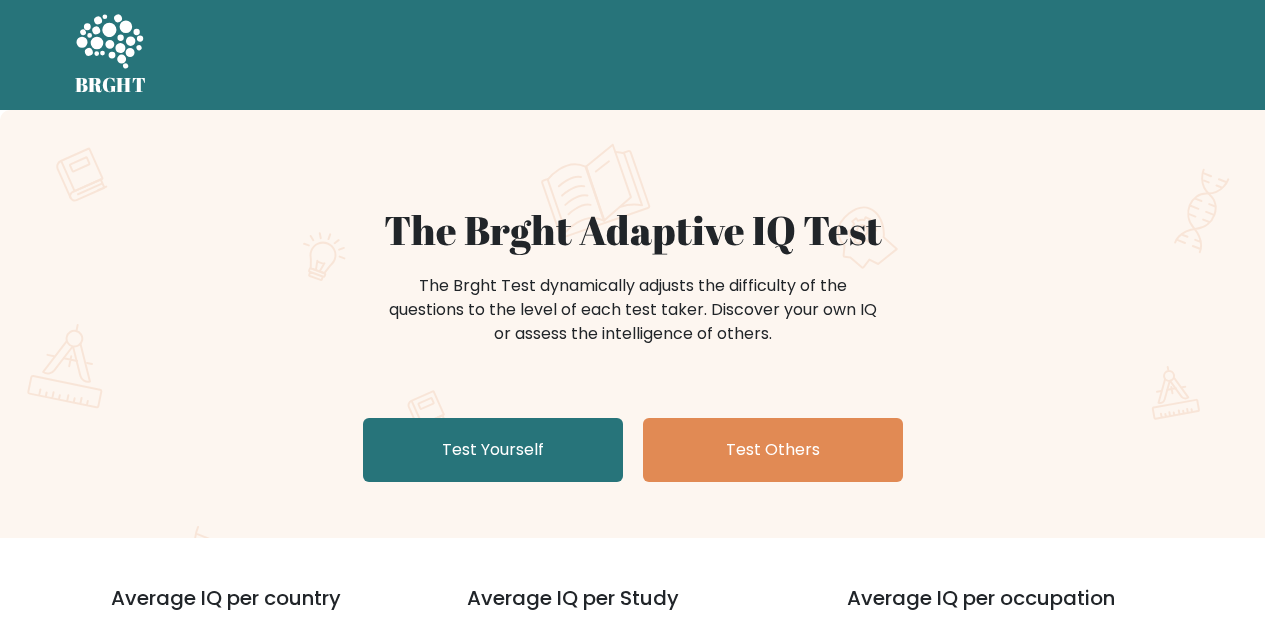 scroll, scrollTop: 0, scrollLeft: 0, axis: both 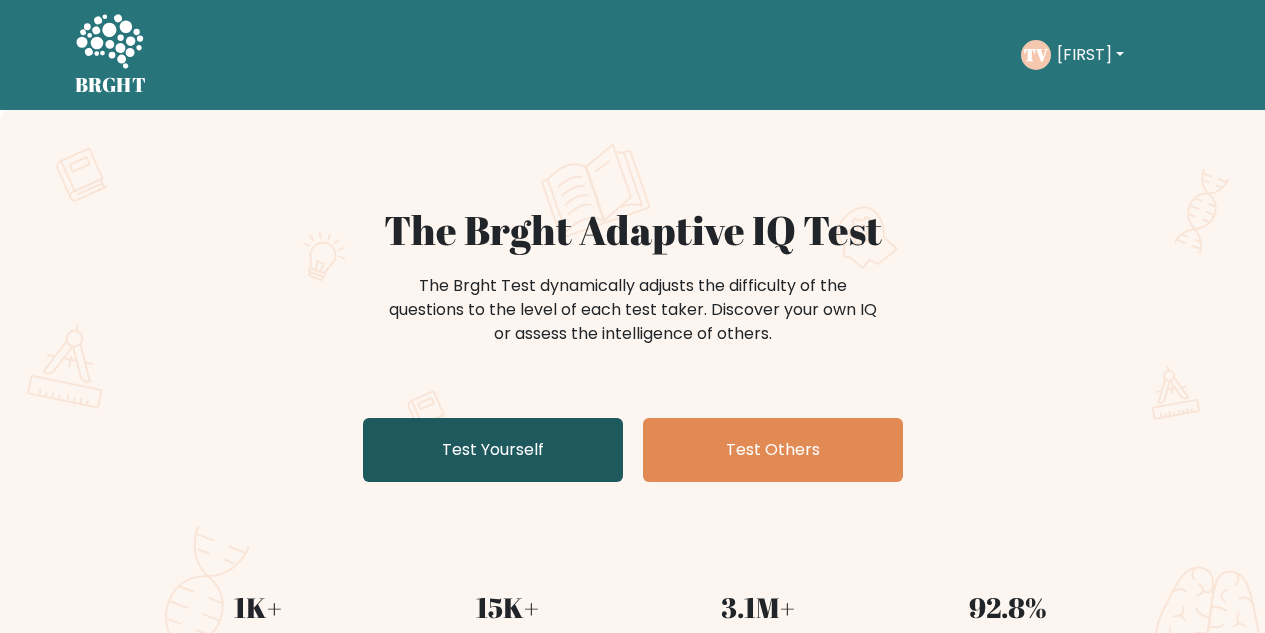 click on "Test Yourself" at bounding box center (493, 450) 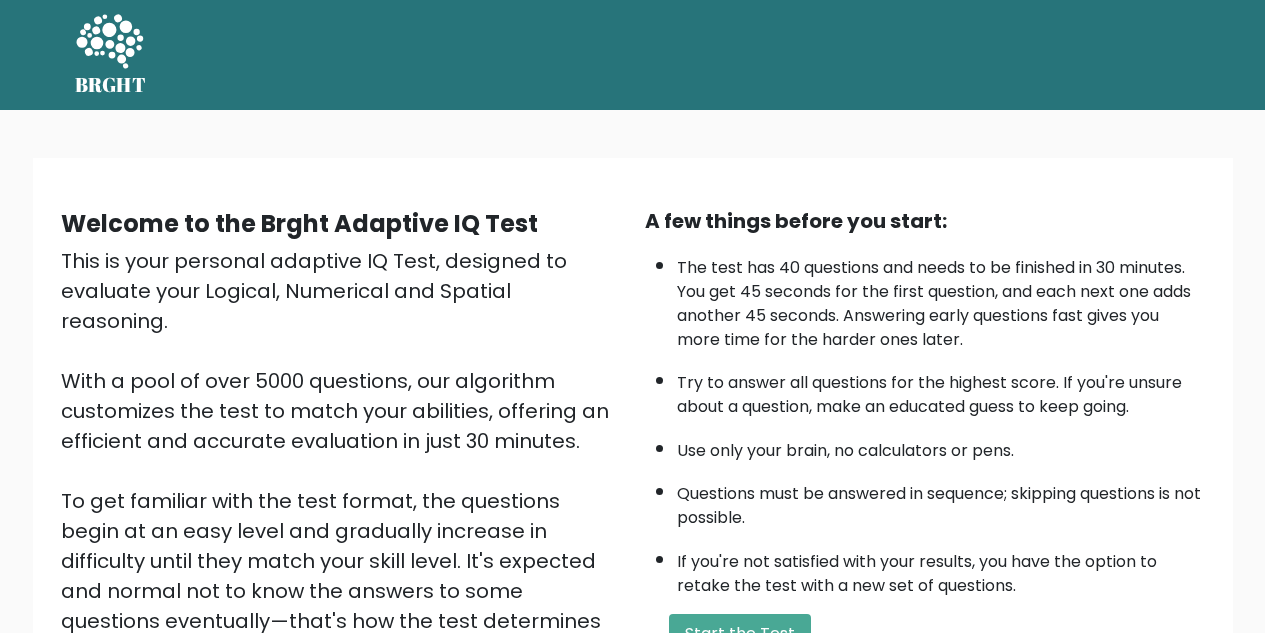 scroll, scrollTop: 0, scrollLeft: 0, axis: both 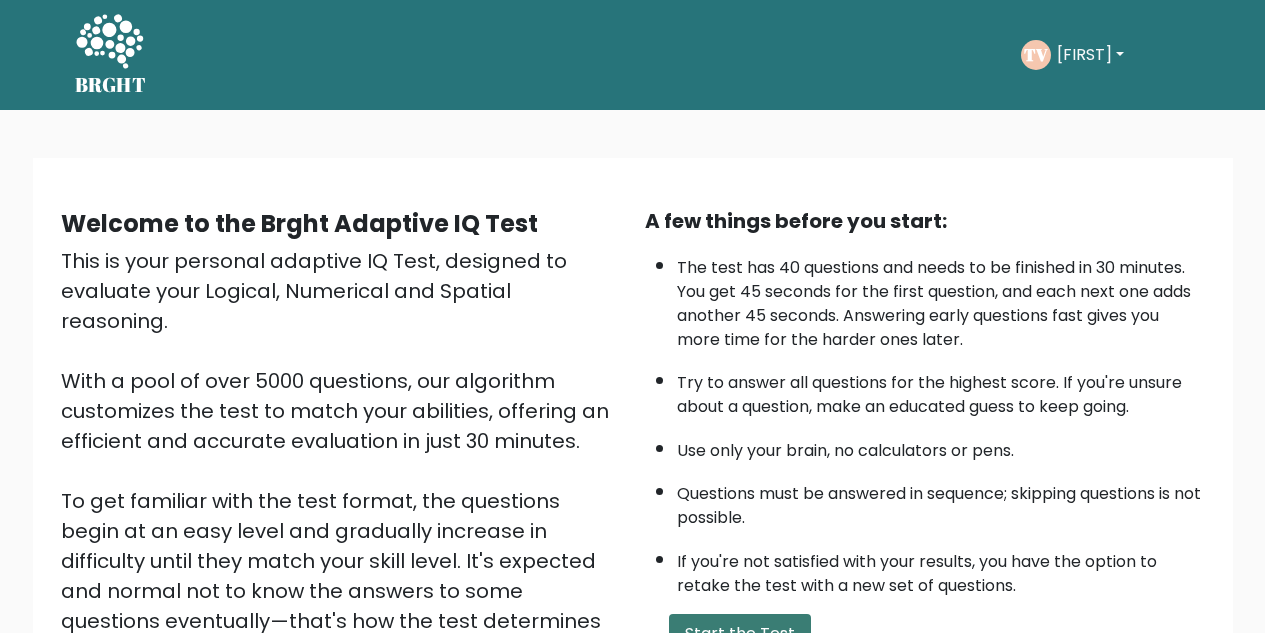 click on "Start the Test" at bounding box center [740, 634] 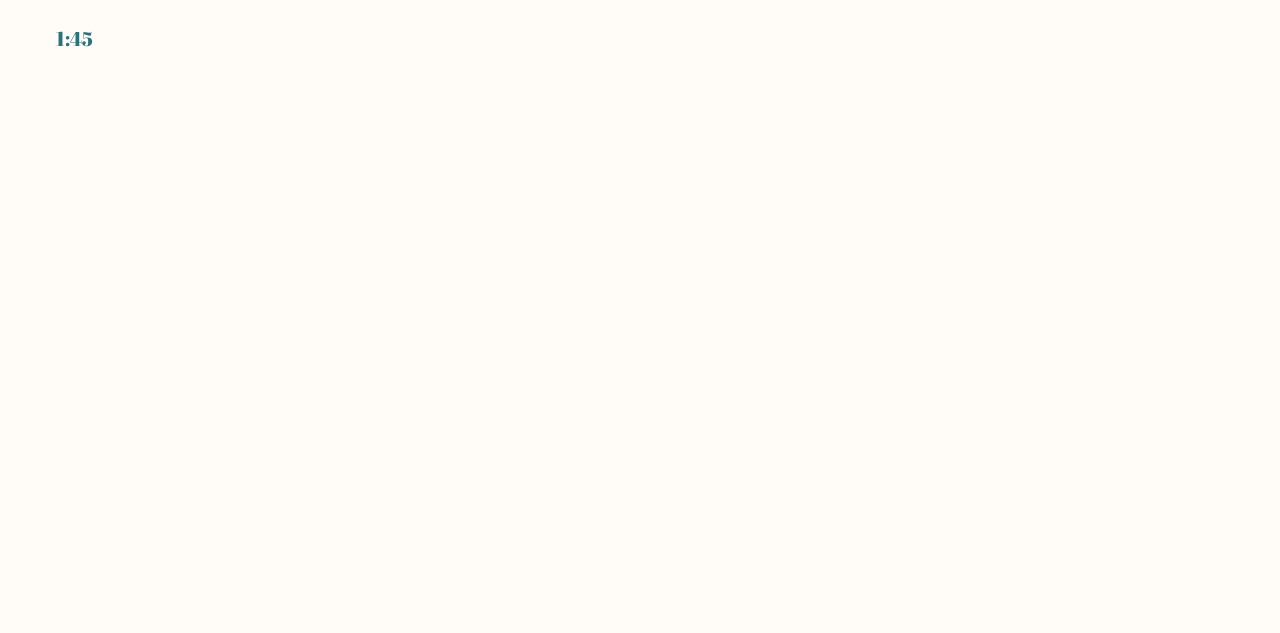 scroll, scrollTop: 0, scrollLeft: 0, axis: both 